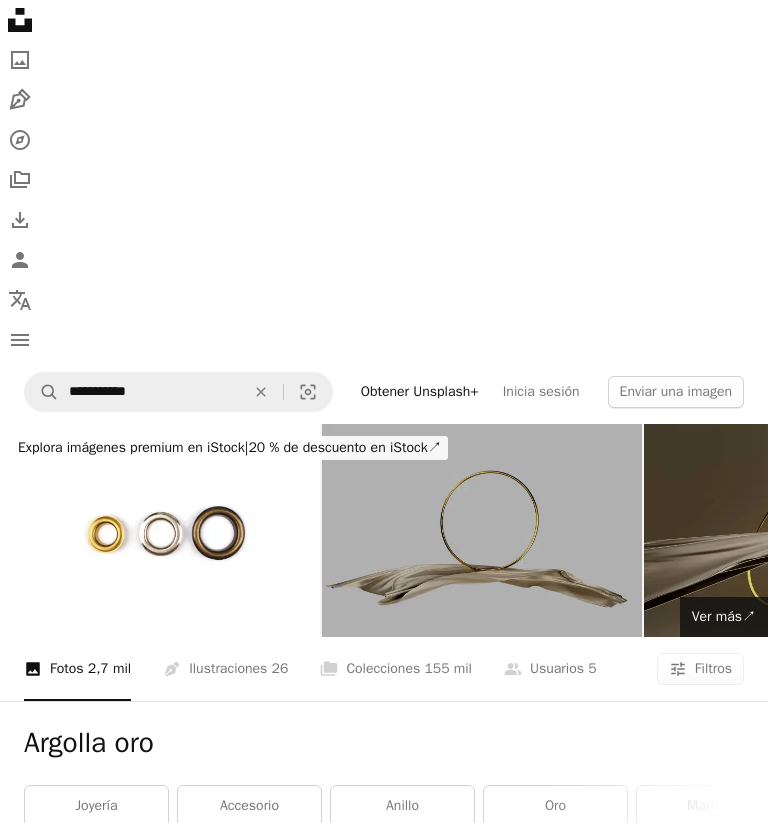 scroll, scrollTop: 5371, scrollLeft: 0, axis: vertical 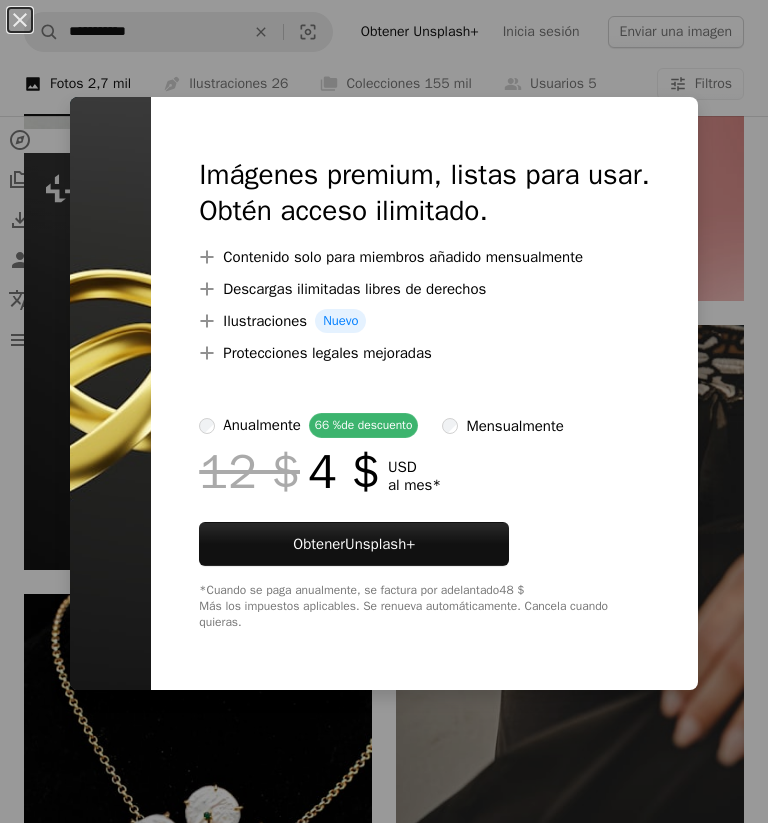 click on "An X shape Imágenes premium, listas para usar. Obtén acceso ilimitado. A plus sign Contenido solo para miembros añadido mensualmente A plus sign Descargas ilimitadas libres de derechos A plus sign Ilustraciones  Nuevo A plus sign Protecciones legales mejoradas anualmente 66 %  de descuento mensualmente 12 $   4 $ USD al mes * Obtener  Unsplash+ *Cuando se paga anualmente, se factura por adelantado  48 $ Más los impuestos aplicables. Se renueva automáticamente. Cancela cuando quieras." at bounding box center (384, 411) 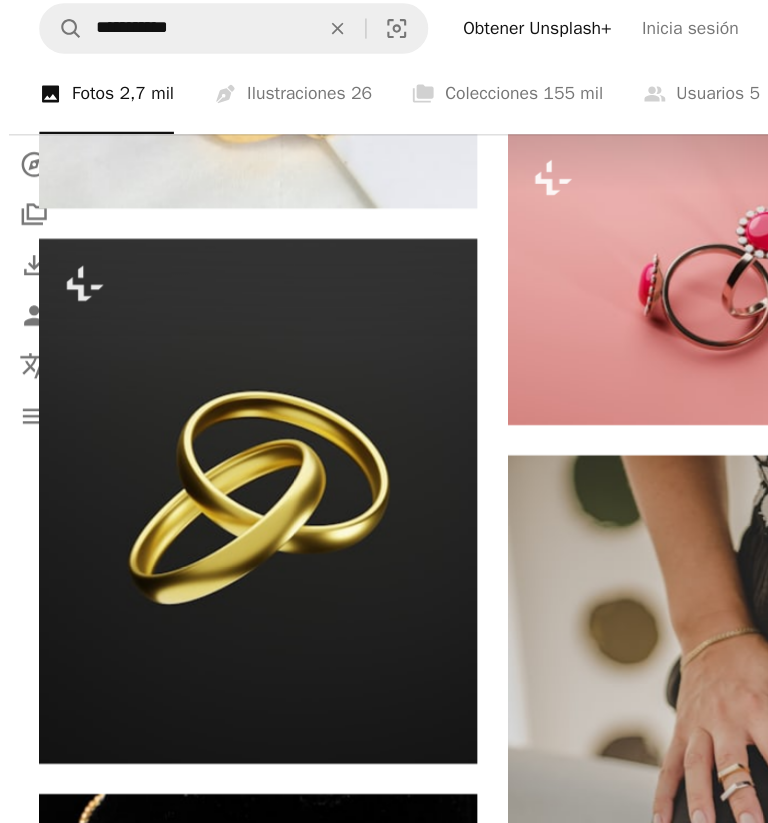 scroll, scrollTop: 5317, scrollLeft: 0, axis: vertical 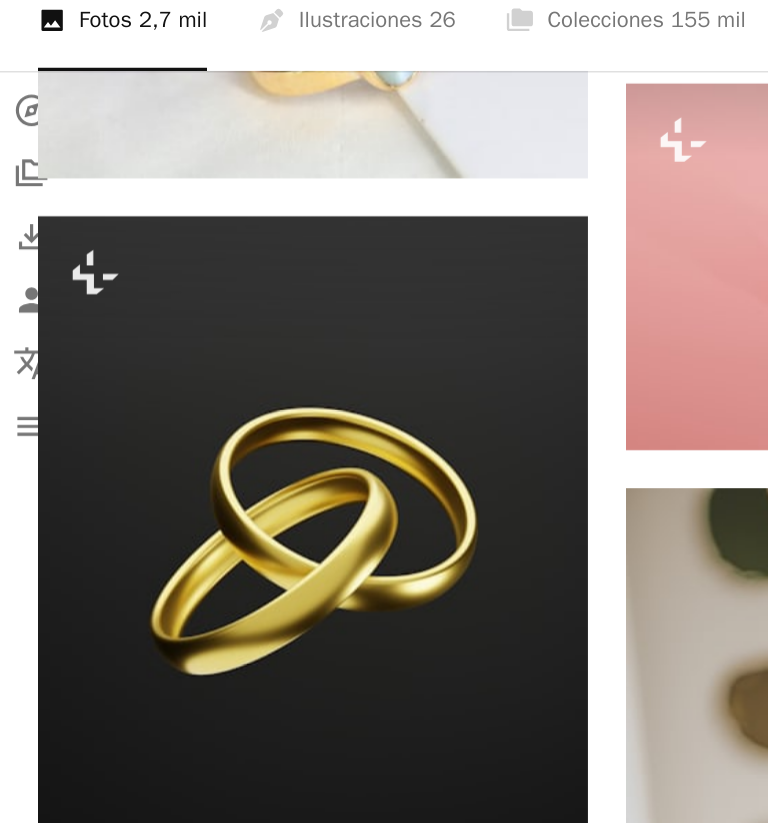 click at bounding box center (198, 416) 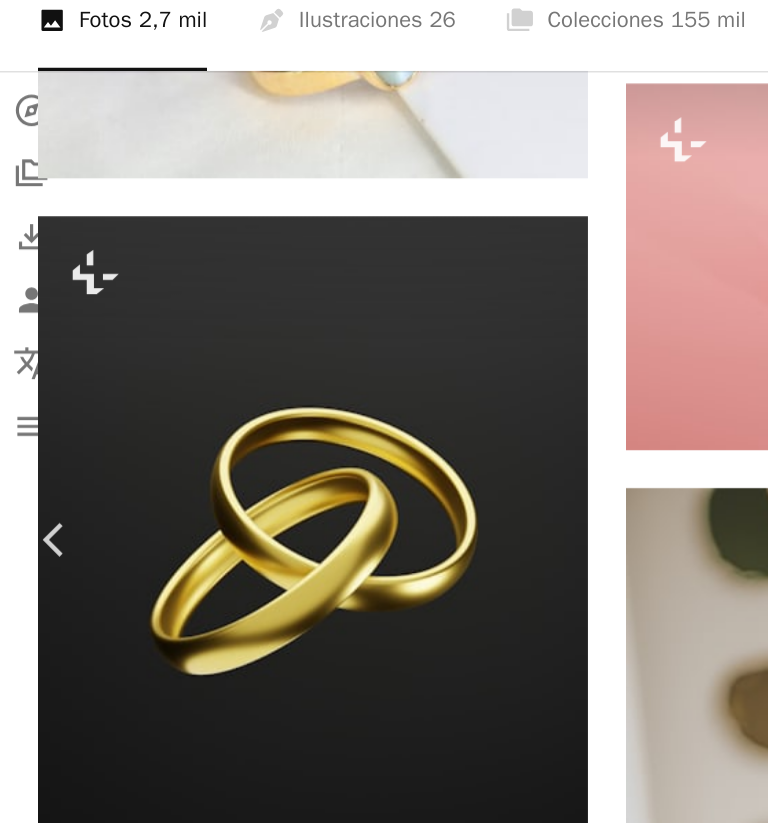 scroll, scrollTop: 5163, scrollLeft: 0, axis: vertical 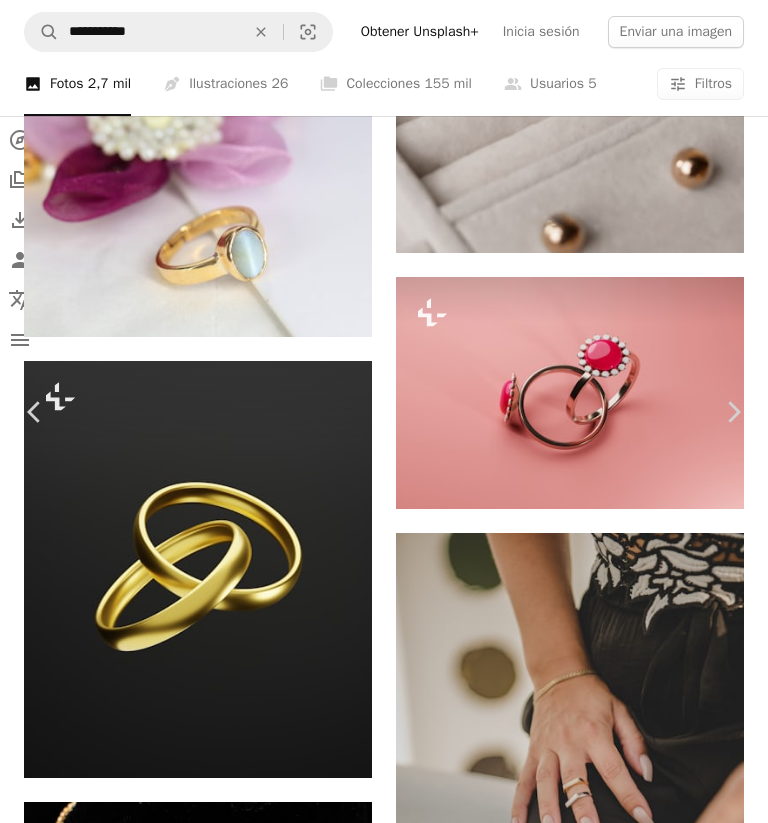 click on "An X shape Chevron left Chevron right [FIRST] [LAST] Para  Unsplash+ A heart A plus sign A lock Descargar Zoom in A forward-right arrow Compartir More Actions Calendar outlined Publicado el  13 de marzo de 2023 Safety Con la  Licencia Unsplash+ papel tapiz fondo fondo de pantalla de alta definición completa Imágenes 4K fondo de pantalla de computadora portátil Fondo de pantalla de iPhone fondo de pantalla completa oro Protector de pantalla Renderizado 3D Imagen digital hacer Anillos anillo de oro fondo de pantalla imac Anillos de oro Imágenes de dominio público De esta serie Plus sign for Unsplash+ Plus sign for Unsplash+ Plus sign for Unsplash+ Imágenes relacionadas Plus sign for Unsplash+ A heart A plus sign [FIRST] [LAST] Para  Unsplash+ A lock Descargar Plus sign for Unsplash+ A heart A plus sign [FIRST] [LAST] Para  Unsplash+ A lock Descargar Plus sign for Unsplash+ A heart A plus sign [FIRST] [LAST] Para  Unsplash+ A lock Descargar Plus sign for Unsplash+ A heart A plus sign [FIRST] [LAST] Para  A lock" at bounding box center [384, 4594] 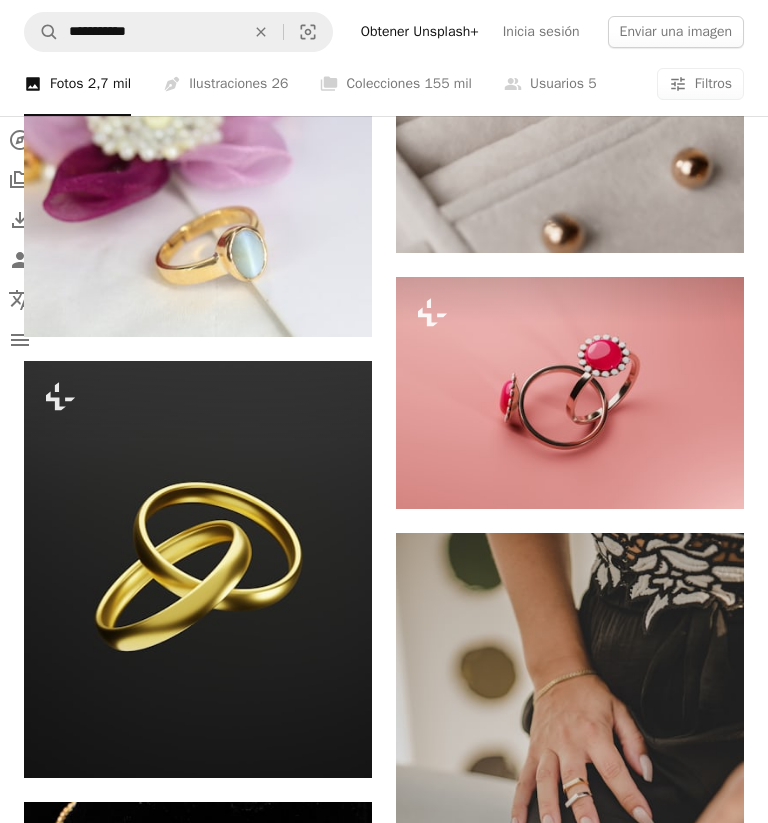 scroll, scrollTop: 5187, scrollLeft: 0, axis: vertical 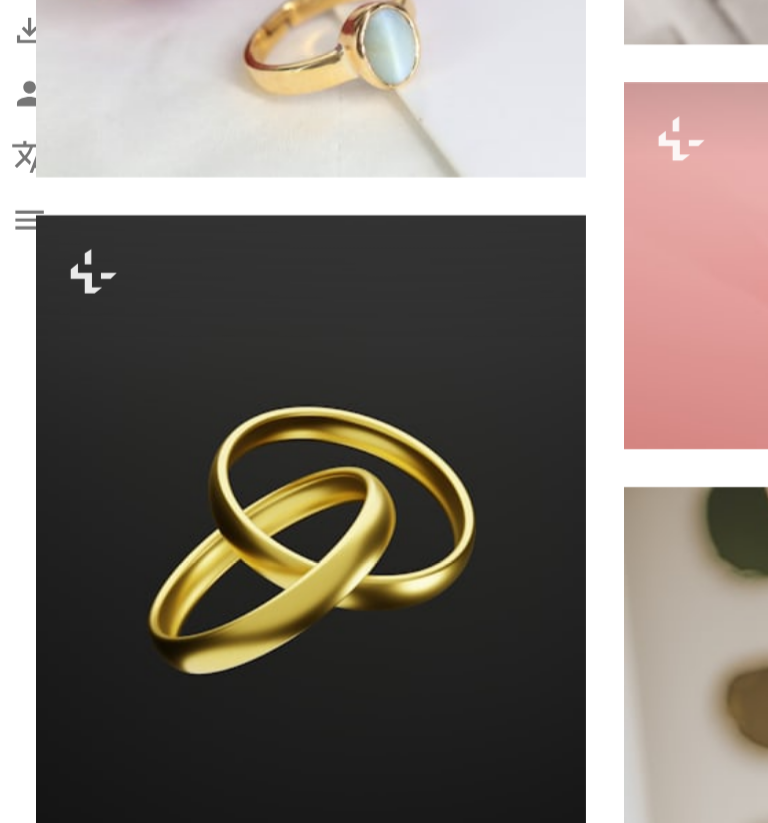 click on "A lock Descargar" at bounding box center [300, 718] 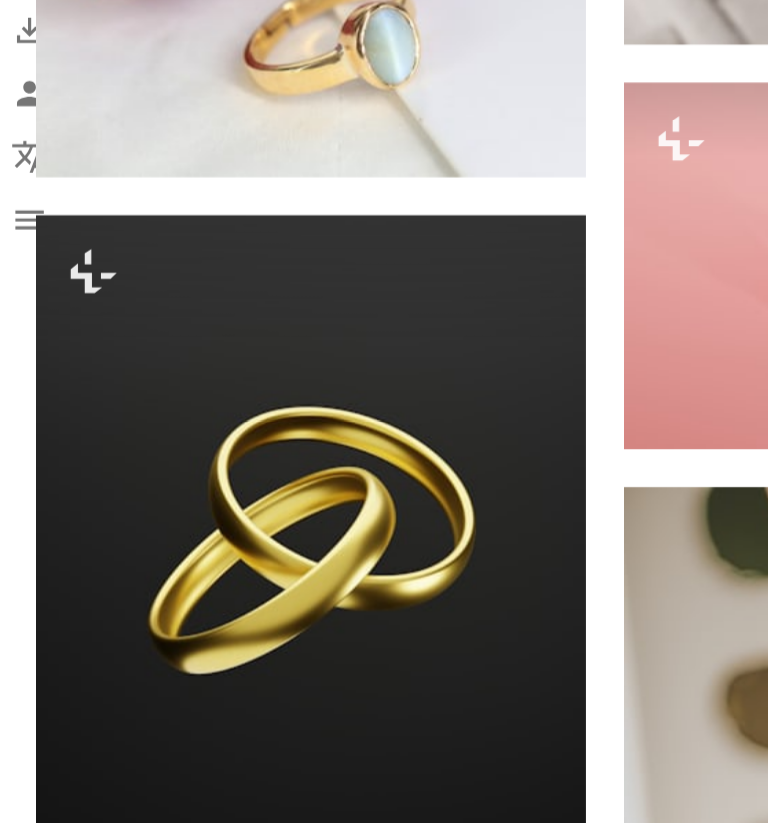 click at bounding box center [110, 4553] 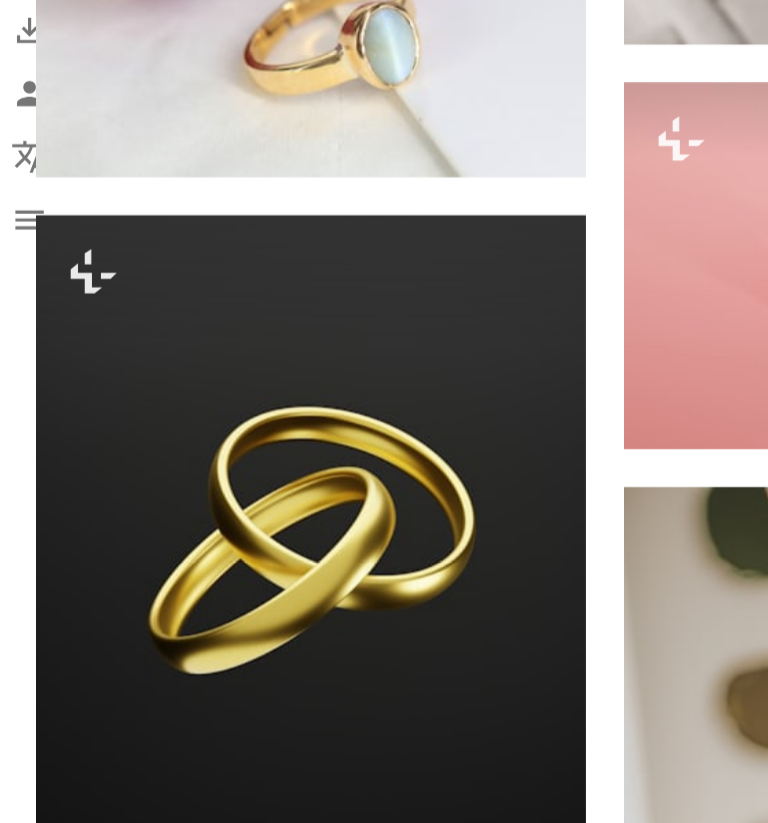 click at bounding box center (198, 546) 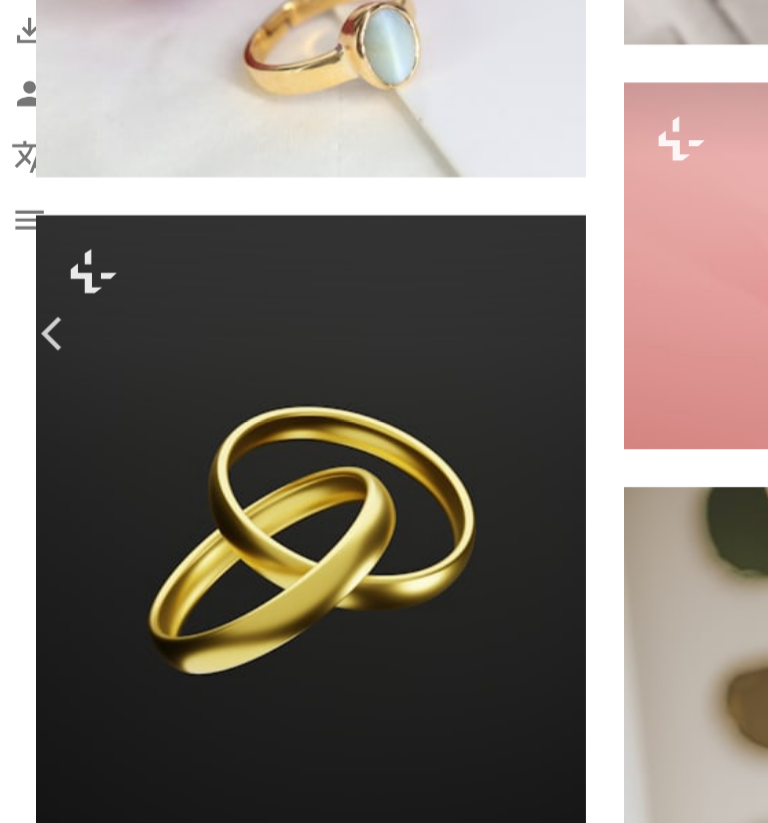 scroll, scrollTop: 5136, scrollLeft: 0, axis: vertical 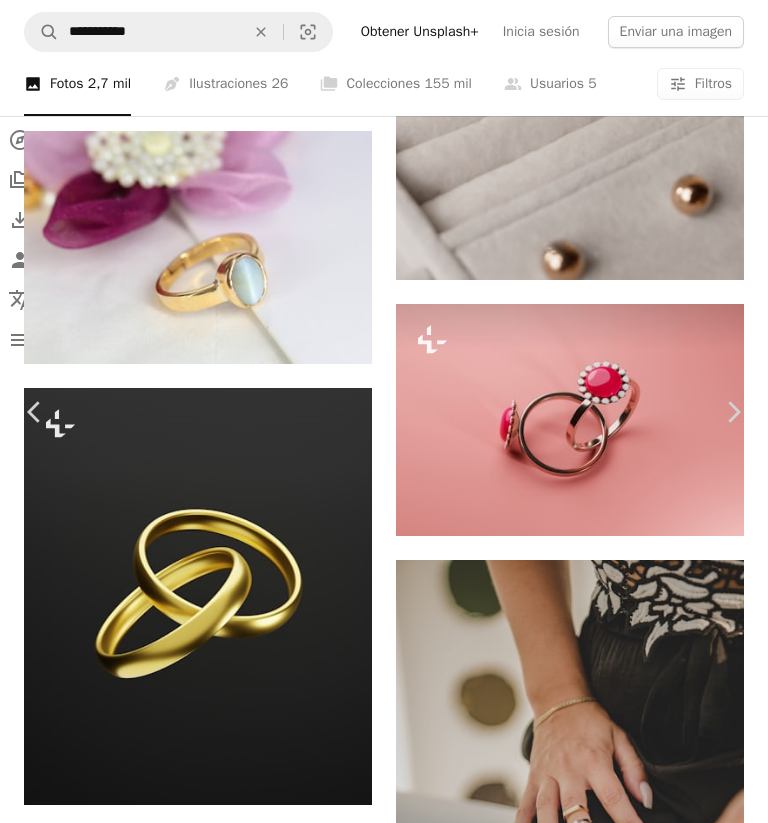 click on "An X shape Chevron left Chevron right [FIRST] [LAST] Para  Unsplash+ A heart A plus sign A lock Descargar Zoom in A forward-right arrow Compartir More Actions Calendar outlined Publicado el  13 de marzo de 2023 Safety Con la  Licencia Unsplash+ papel tapiz fondo fondo de pantalla de alta definición completa Imágenes 4K fondo de pantalla de computadora portátil Fondo de pantalla de iPhone fondo de pantalla completa oro Protector de pantalla Renderizado 3D Imagen digital hacer Anillos anillo de oro fondo de pantalla imac Anillos de oro Imágenes de dominio público De esta serie Plus sign for Unsplash+ Plus sign for Unsplash+ Plus sign for Unsplash+ Imágenes relacionadas Plus sign for Unsplash+ A heart A plus sign [FIRST] [LAST] Para  Unsplash+ A lock Descargar Plus sign for Unsplash+ A heart A plus sign [FIRST] [LAST] Para  Unsplash+ A lock Descargar Plus sign for Unsplash+ A heart A plus sign [FIRST] [LAST] Para  Unsplash+ A lock Descargar Plus sign for Unsplash+ A heart A plus sign [FIRST] [LAST] Para  A lock" at bounding box center [384, 4621] 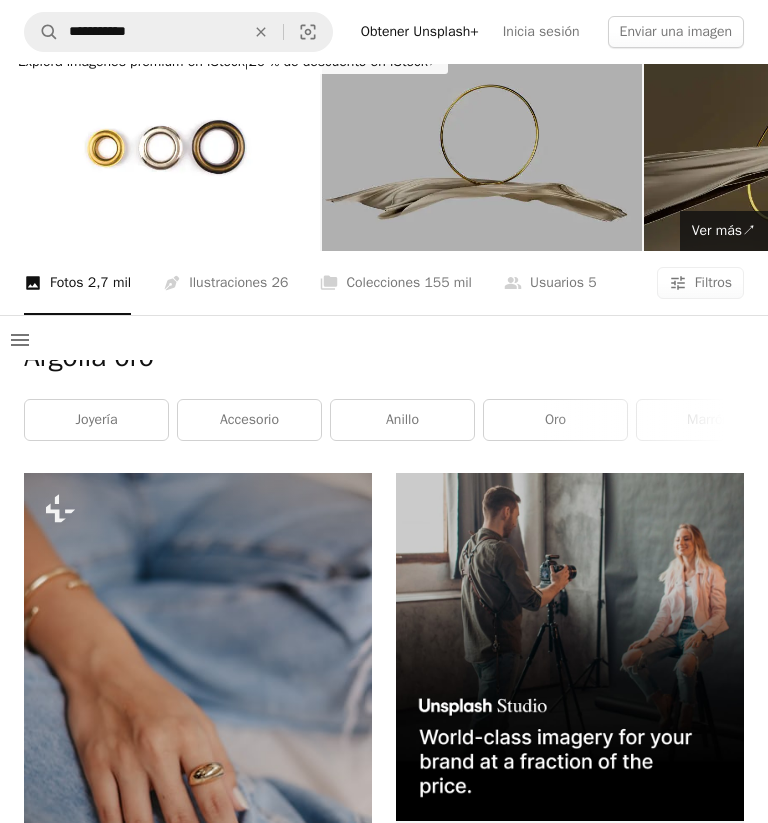scroll, scrollTop: 386, scrollLeft: 0, axis: vertical 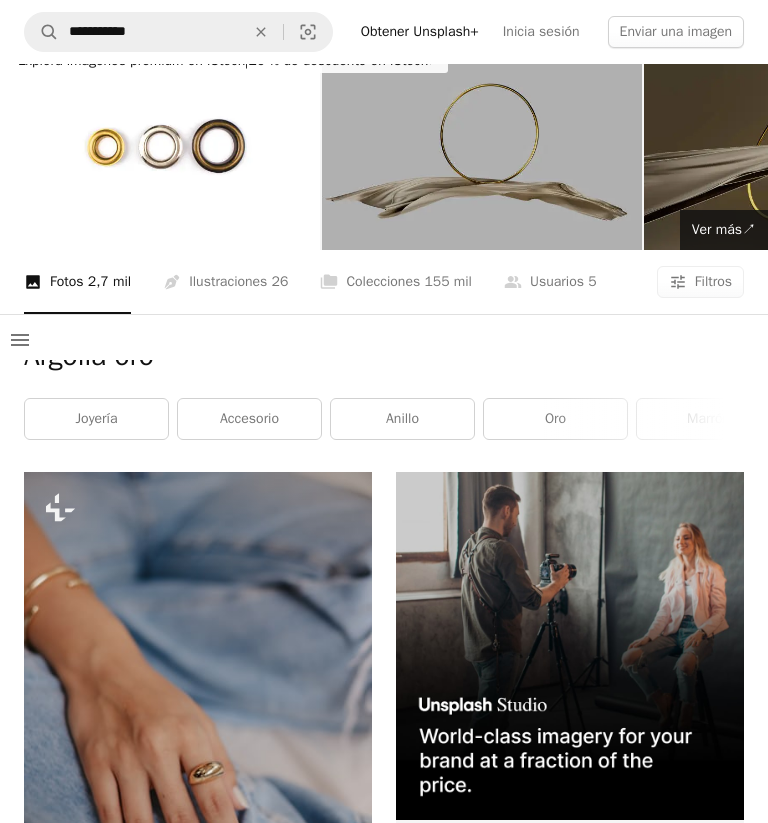click on "joyería" at bounding box center [96, 420] 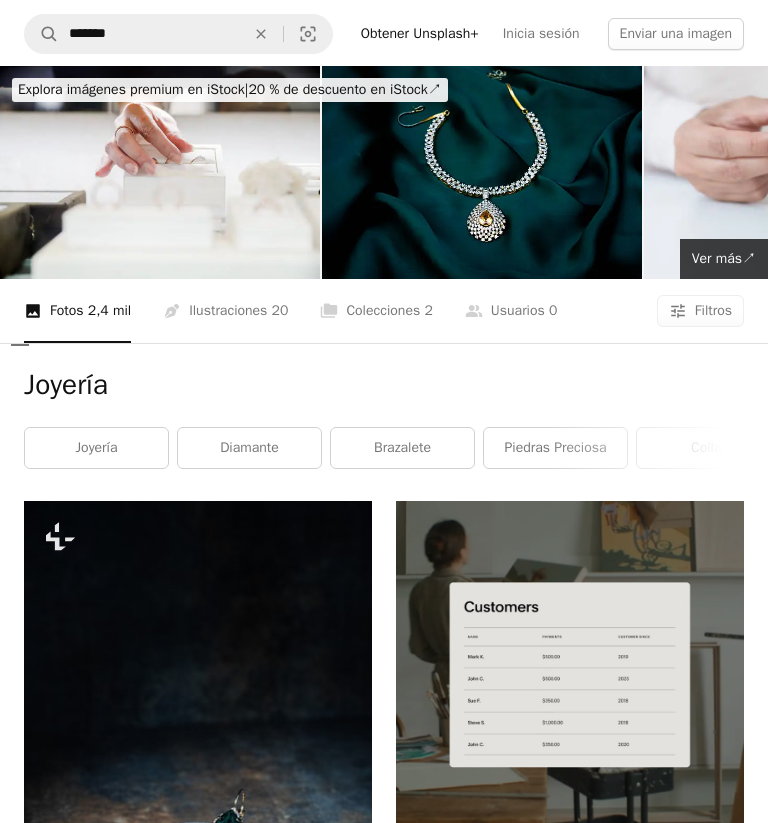 scroll, scrollTop: 358, scrollLeft: 0, axis: vertical 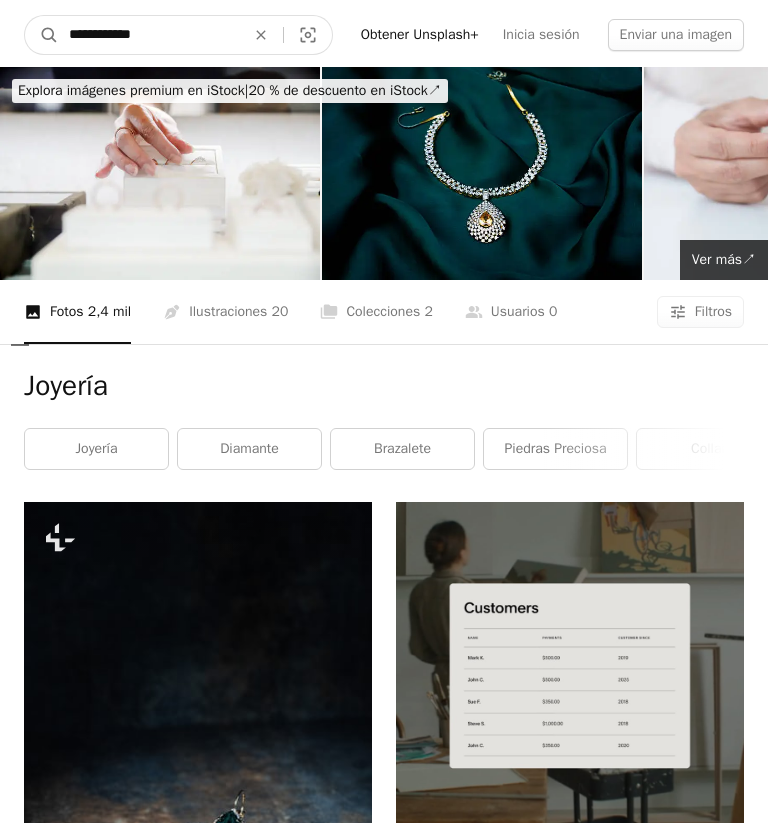 type on "**********" 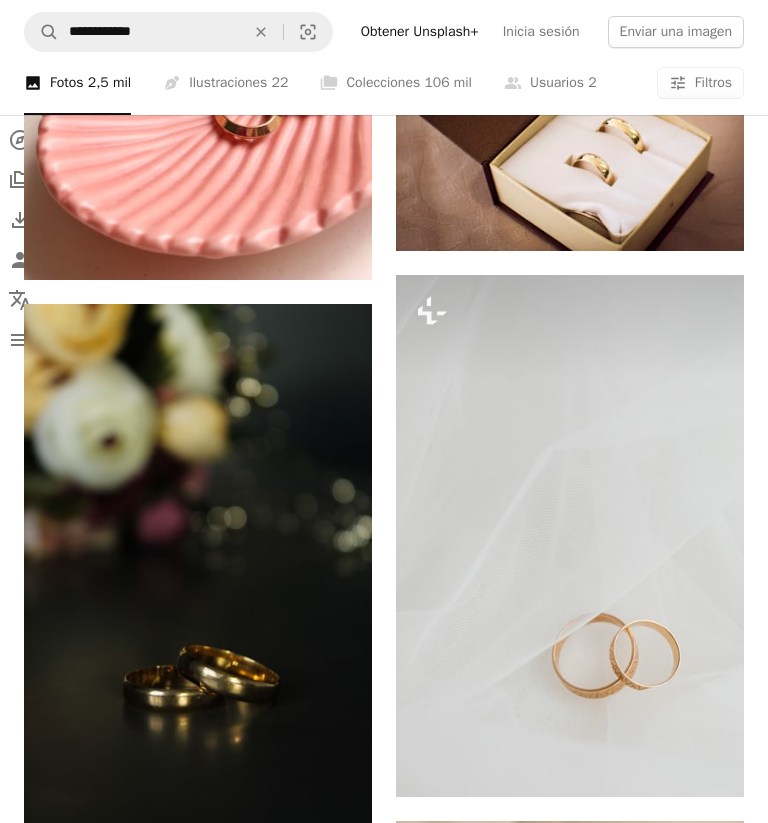 scroll, scrollTop: 3333, scrollLeft: 0, axis: vertical 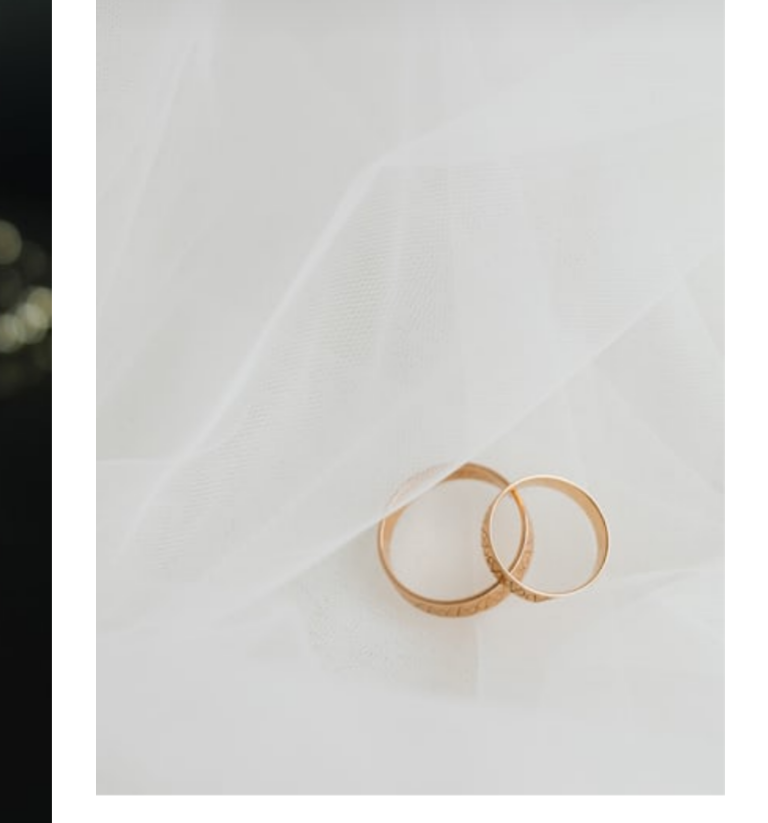 click at bounding box center (198, 461) 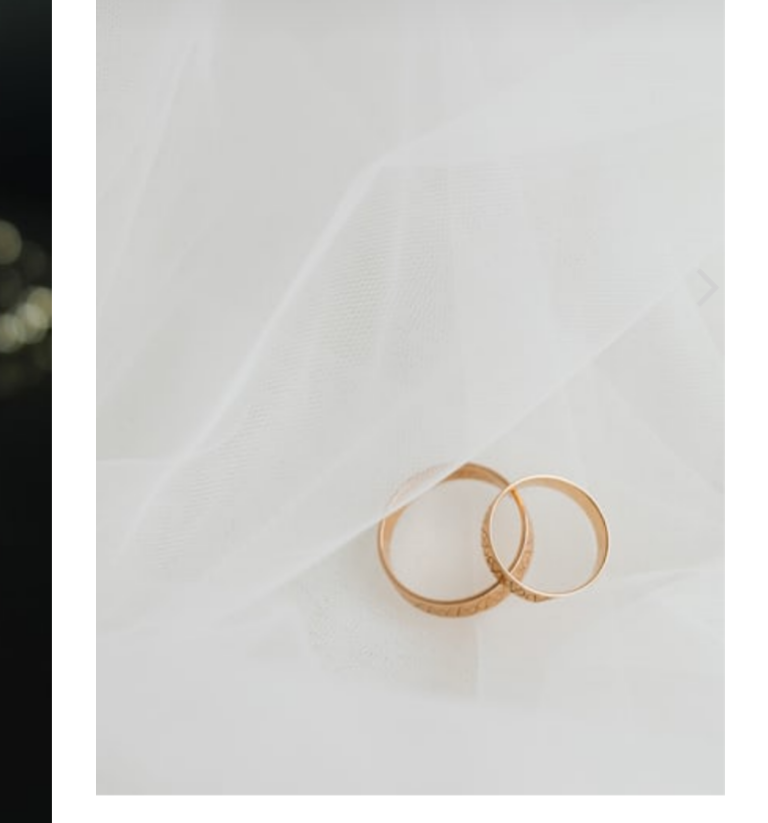 click on "An X shape Chevron left Chevron right [FIRST] [LAST] Disponible para contratación A checkmark inside of a circle A heart A plus sign Descargar gratis Chevron down Zoom in Visualizaciones 81.478 Descargas 457 A forward-right arrow Compartir Info icon Información More Actions Calendar outlined Publicado el  25 de junio de 2021 Camera Canon, EOS 1300D Safety Uso gratuito bajo la  Licencia Unsplash boda pareja oro Textura dorada Anillos Decoración de bodas gris joyería diamante anillo accesorio dedo accesorios piedra preciosa Imágenes gratuitas Explora imágenes premium relacionadas en iStock  |  Ahorra un 20 % con el código UNSPLASH20 Ver más en iStock  ↗ Imágenes relacionadas A heart A plus sign [FIRST] [LAST] Arrow pointing down A heart A plus sign [FIRST] [LAST] Disponible para contratación A checkmark inside of a circle Arrow pointing down A heart A plus sign [FIRST] [LAST] Disponible para contratación A checkmark inside of a circle Arrow pointing down A heart A plus sign [FIRST] [LAST] A heart" at bounding box center (384, 6688) 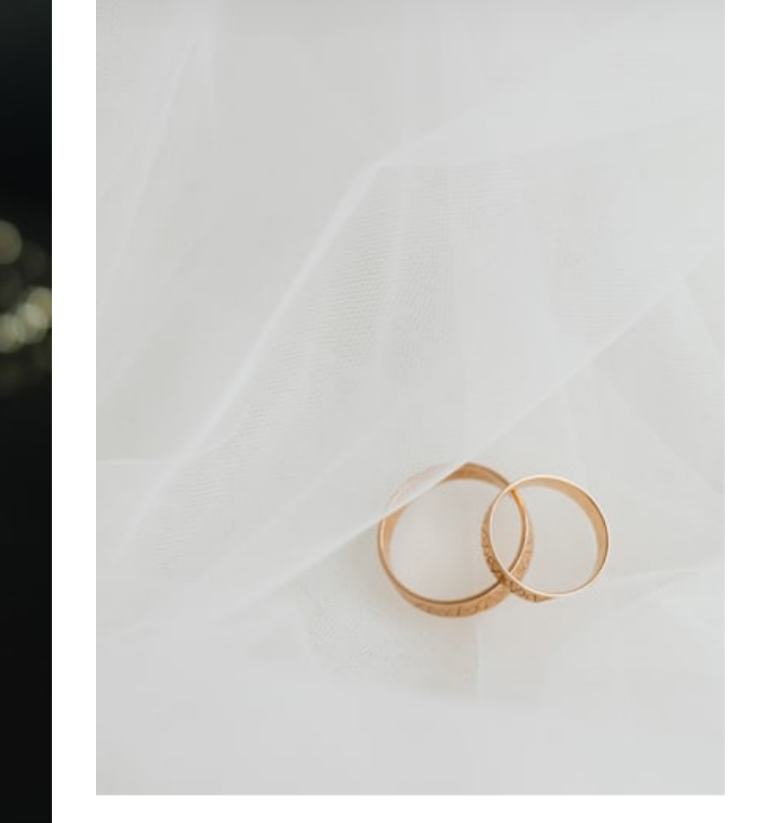 click at bounding box center [570, 432] 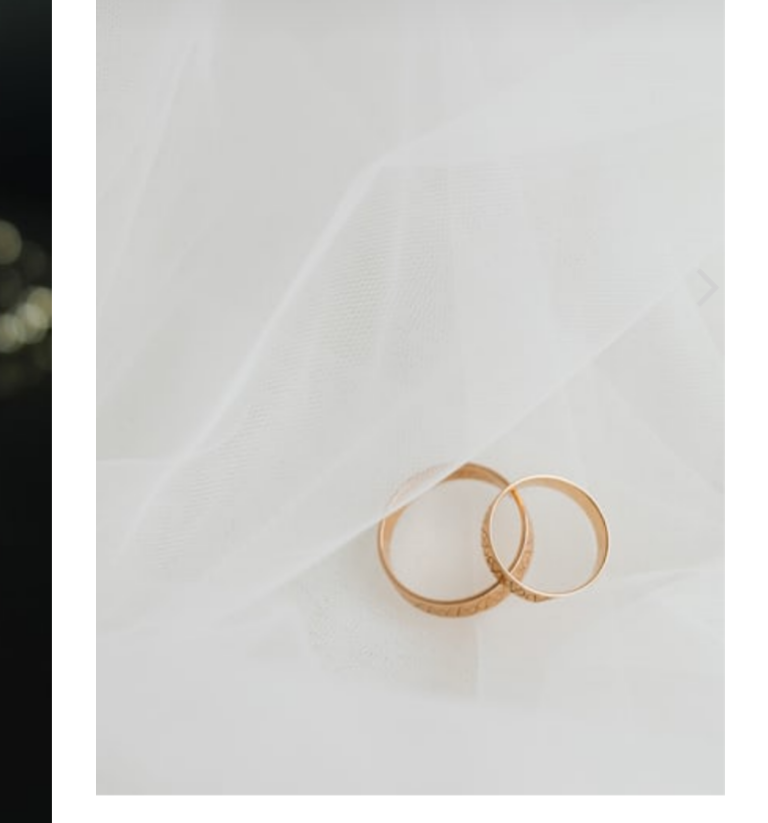 click at bounding box center (384, 6689) 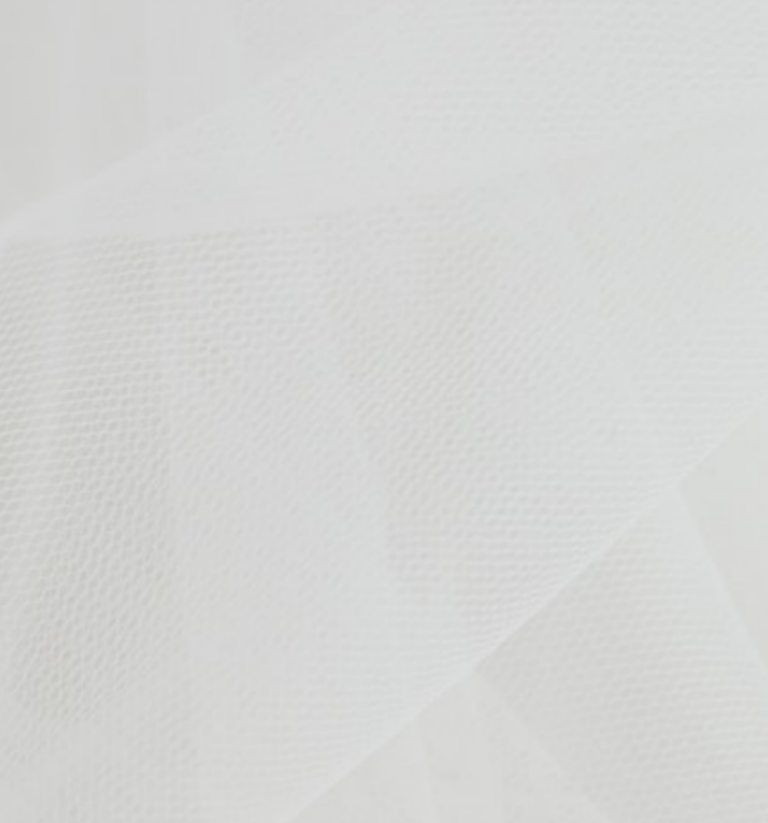 scroll, scrollTop: 0, scrollLeft: 0, axis: both 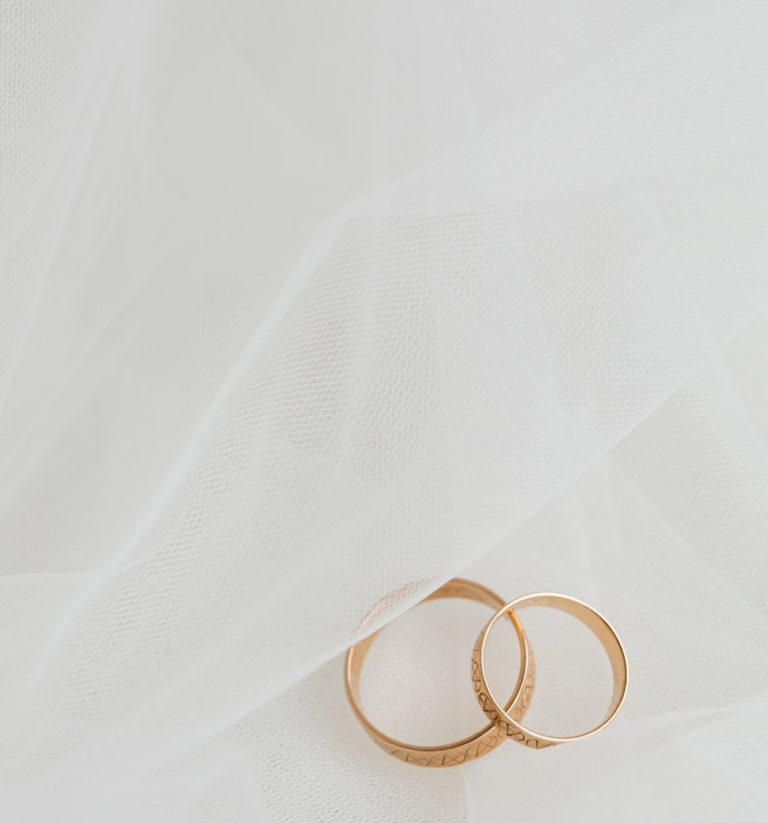 click at bounding box center (384, 407) 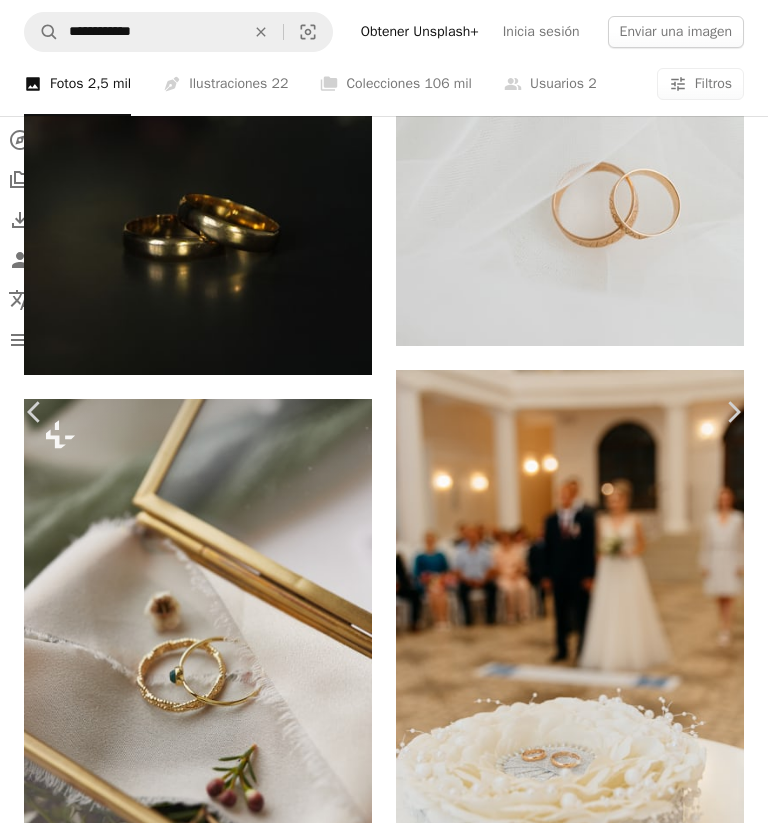 click at bounding box center (384, 6342) 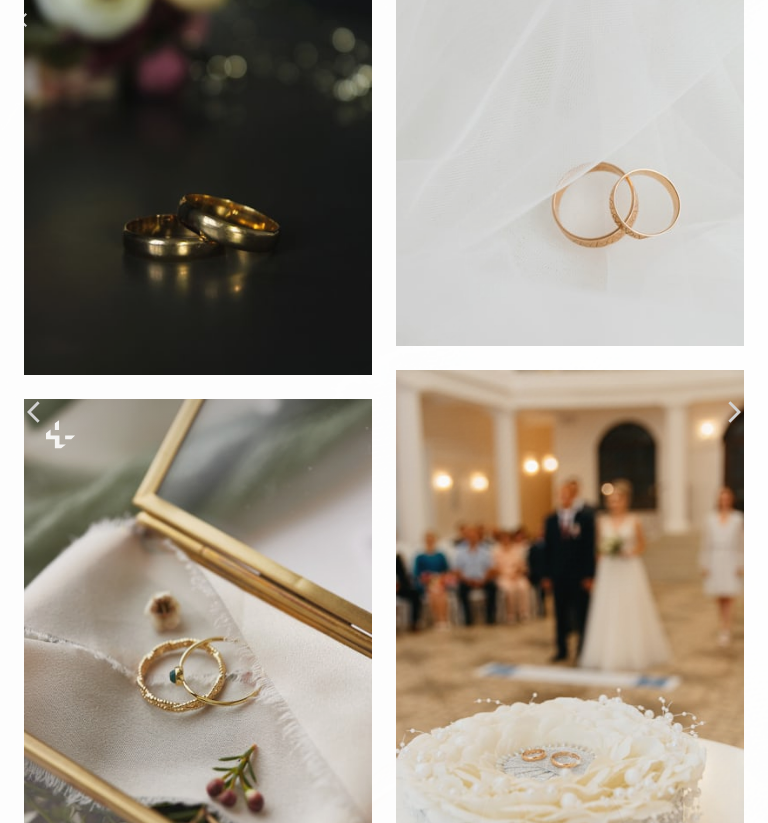 click at bounding box center (384, 576) 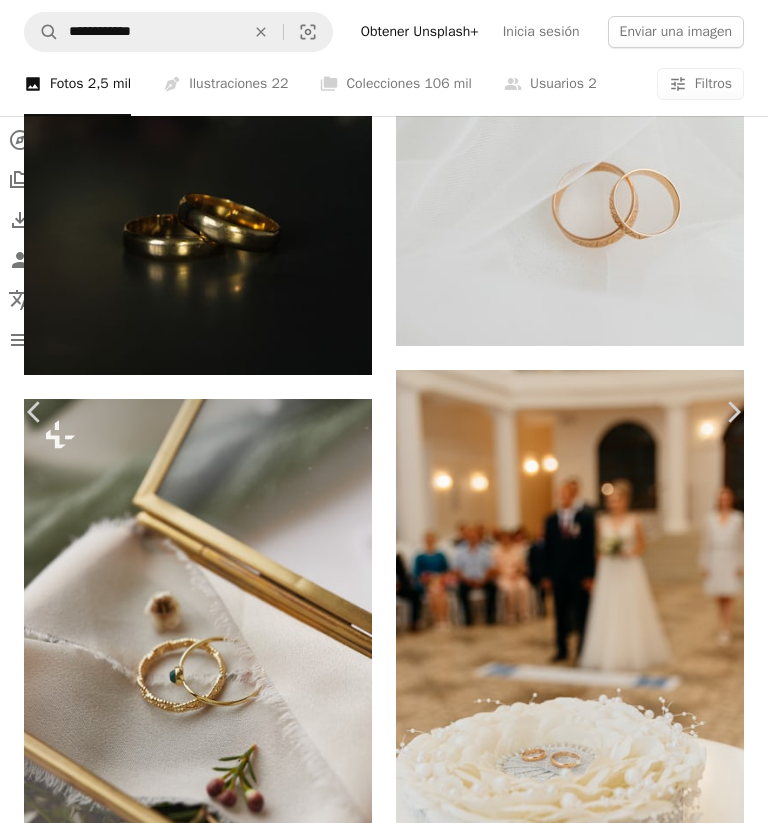 click on "An X shape Chevron left Chevron right [FIRST] [LAST] Para  Unsplash+ A heart A plus sign A lock Descargar Zoom in A forward-right arrow Compartir More Actions Calendar outlined Publicado el  30 de enero de 2023 Safety Con la  Licencia Unsplash+ boda Blanco oro joyería anillo joyería accesorio joyas de oro anillo de boda anillos de boda Anillos Anillo Elden Bodas anillo de oro joyas de oro velo joyería Anillo de pareja Accesorios de boda Imágenes gratuitas De esta serie Plus sign for Unsplash+ Plus sign for Unsplash+ Plus sign for Unsplash+ Plus sign for Unsplash+ Plus sign for Unsplash+ Plus sign for Unsplash+ Plus sign for Unsplash+ Plus sign for Unsplash+ Plus sign for Unsplash+ Plus sign for Unsplash+ Imágenes relacionadas Plus sign for Unsplash+ A heart A plus sign [FIRST] [LAST] Para  Unsplash+ A lock Descargar Plus sign for Unsplash+ A heart A plus sign Getty Images Para  Unsplash+ A lock Descargar Plus sign for Unsplash+ A heart A plus sign A. C. Para  Unsplash+ A lock Descargar A heart" at bounding box center [384, 6341] 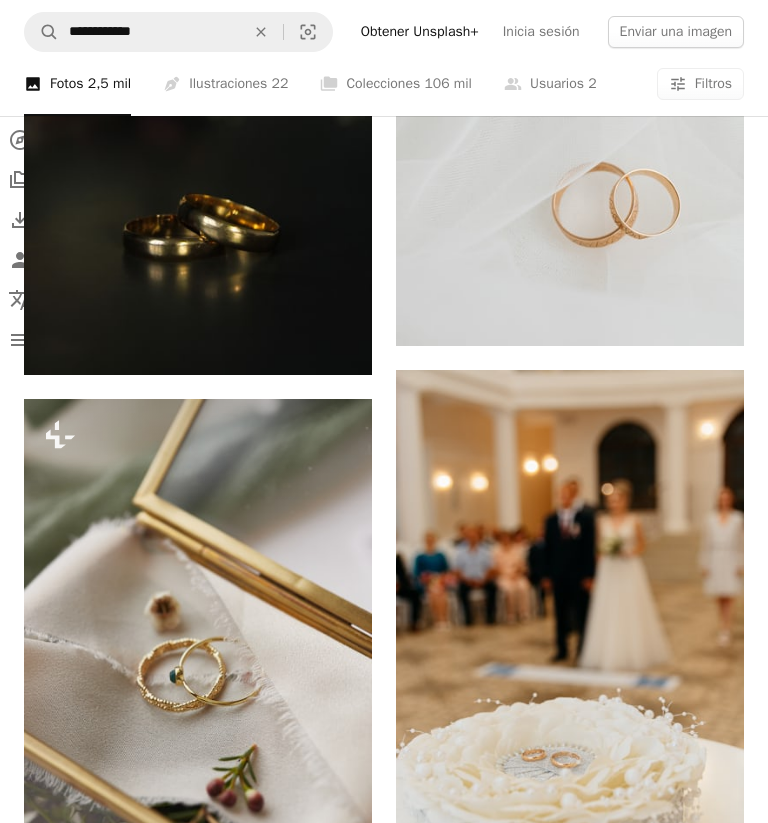scroll, scrollTop: 3586, scrollLeft: 0, axis: vertical 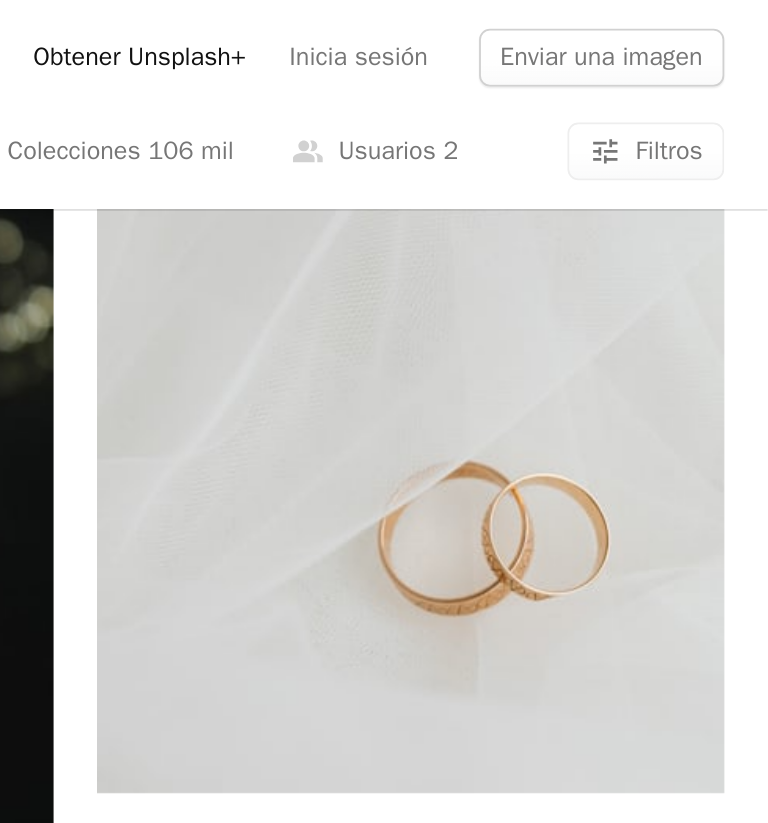 click at bounding box center [570, 179] 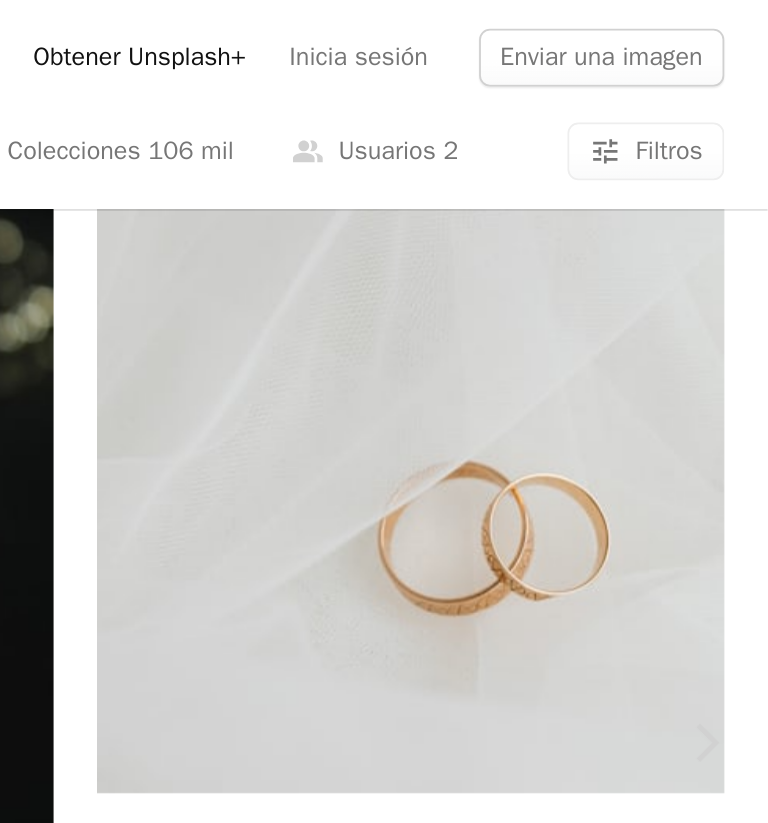 click on "An X shape Chevron left Chevron right [FIRST] [LAST] Para  Unsplash+ A heart A plus sign A lock Descargar Zoom in A forward-right arrow Compartir More Actions Calendar outlined Publicado el  30 de enero de 2023 Safety Con la  Licencia Unsplash+ boda Blanco oro joyería anillo joyería accesorio joyas de oro anillo de boda anillos de boda Anillos Anillo Elden Bodas anillo de oro joyas de oro velo joyería Anillo de pareja Accesorios de boda Imágenes gratuitas De esta serie Plus sign for Unsplash+ Plus sign for Unsplash+ Plus sign for Unsplash+ Plus sign for Unsplash+ Plus sign for Unsplash+ Plus sign for Unsplash+ Plus sign for Unsplash+ Plus sign for Unsplash+ Plus sign for Unsplash+ Plus sign for Unsplash+ Imágenes relacionadas Plus sign for Unsplash+ A heart A plus sign [FIRST] [LAST] Para  Unsplash+ A lock Descargar Plus sign for Unsplash+ A heart A plus sign Getty Images Para  Unsplash+ A lock Descargar Plus sign for Unsplash+ A heart A plus sign A. C. Para  Unsplash+ A lock Descargar A heart" at bounding box center [384, 6435] 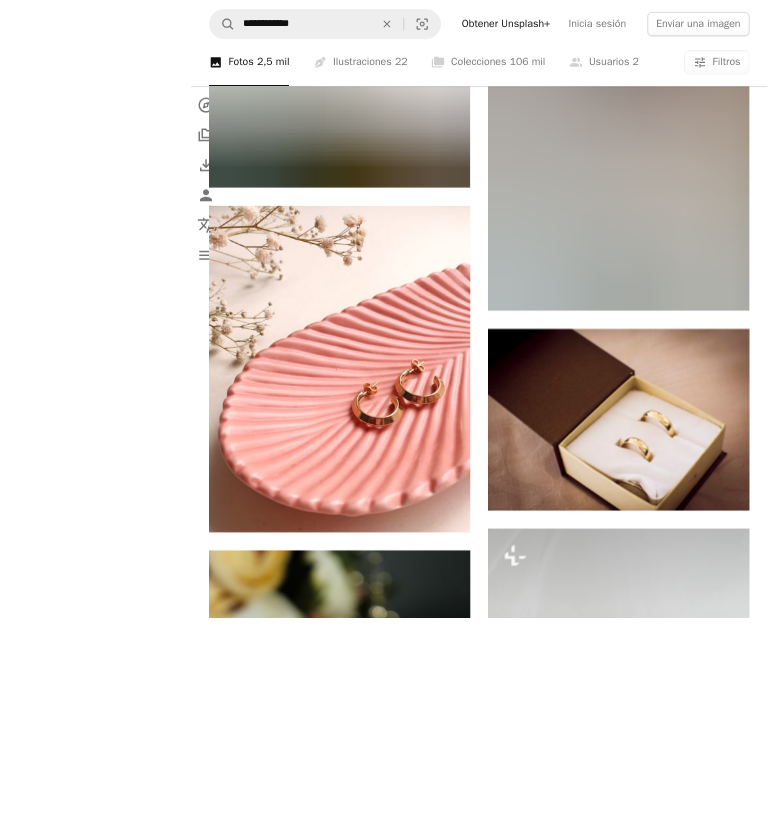 scroll, scrollTop: 3267, scrollLeft: 0, axis: vertical 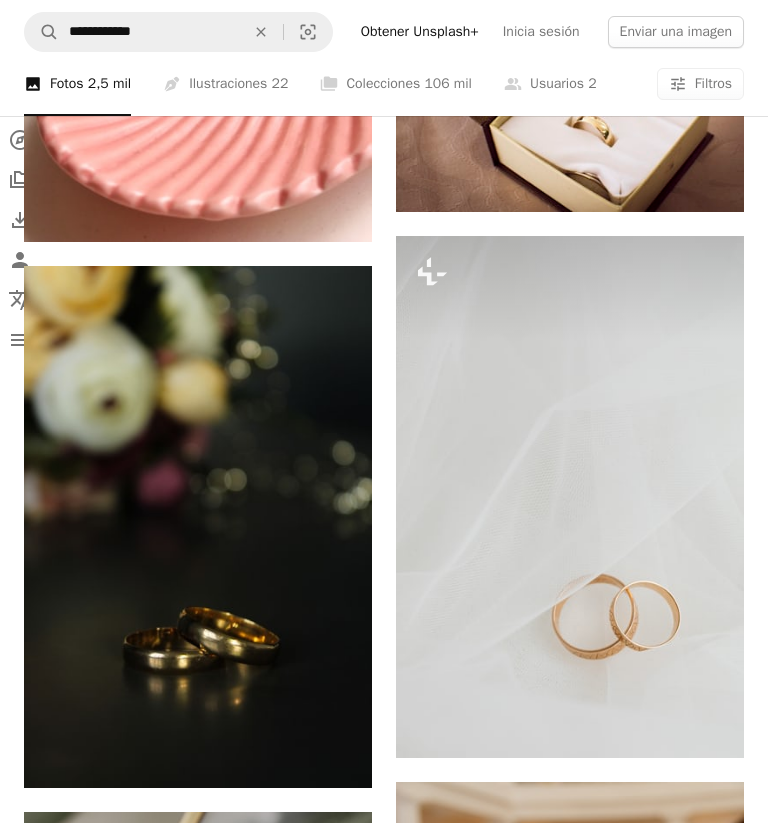 click at bounding box center [570, 497] 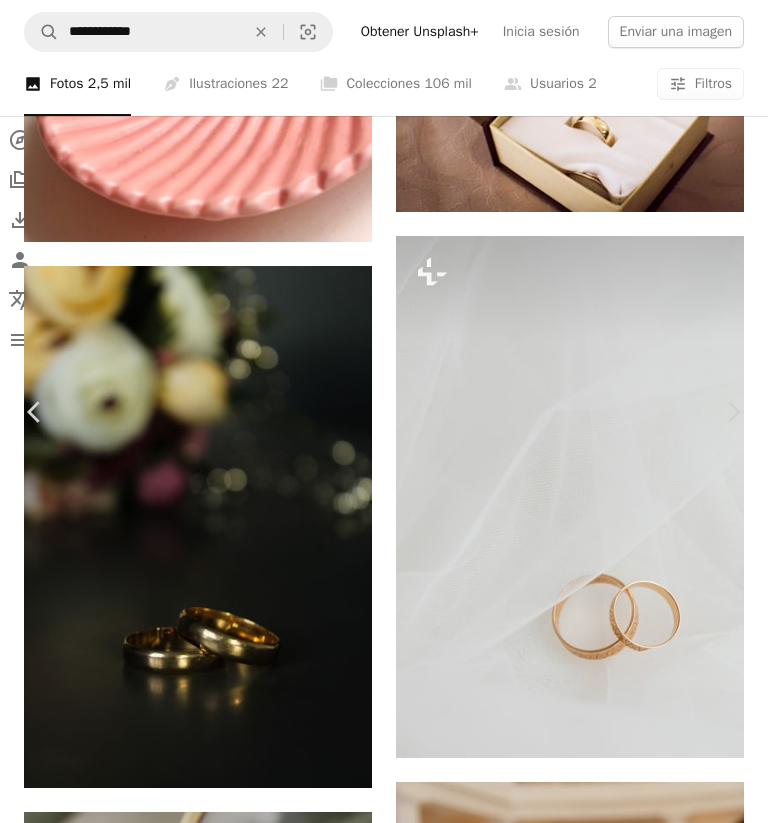 click on "An X shape Chevron left Chevron right [FIRST] [LAST] Para  Unsplash+ A heart A plus sign A lock Descargar Zoom in A forward-right arrow Compartir More Actions Calendar outlined Publicado el  30 de enero de 2023 Safety Con la  Licencia Unsplash+ boda Blanco oro joyería anillo joyería accesorio joyas de oro anillo de boda anillos de boda Anillos Anillo Elden Bodas anillo de oro joyas de oro velo joyería Anillo de pareja Accesorios de boda Imágenes gratuitas De esta serie Plus sign for Unsplash+ Plus sign for Unsplash+ Plus sign for Unsplash+ Plus sign for Unsplash+ Plus sign for Unsplash+ Plus sign for Unsplash+ Plus sign for Unsplash+ Plus sign for Unsplash+ Plus sign for Unsplash+ Plus sign for Unsplash+ Imágenes relacionadas Plus sign for Unsplash+ A heart A plus sign [FIRST] [LAST] Para  Unsplash+ A lock Descargar Plus sign for Unsplash+ A heart A plus sign Getty Images Para  Unsplash+ A lock Descargar Plus sign for Unsplash+ A heart A plus sign A. C. Para  Unsplash+ A lock Descargar A heart" at bounding box center [384, 6754] 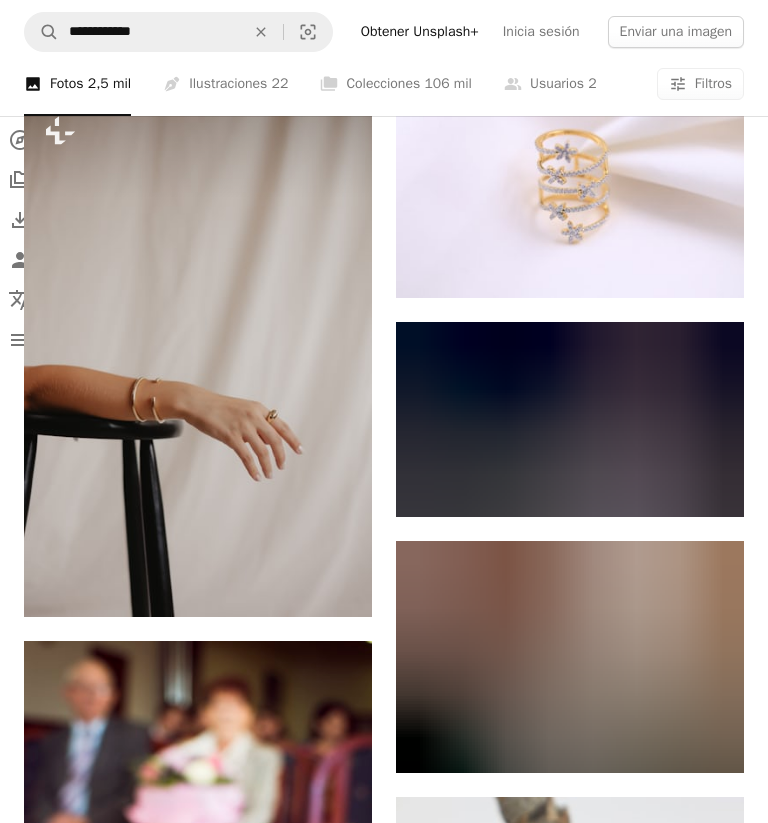 scroll, scrollTop: 4503, scrollLeft: 0, axis: vertical 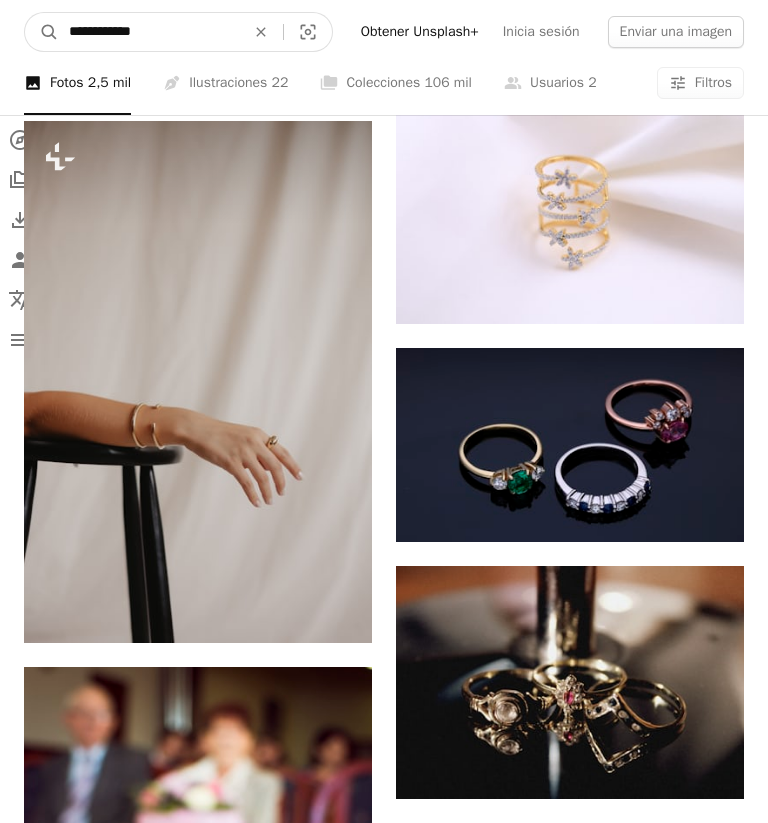 click on "**********" at bounding box center (149, 32) 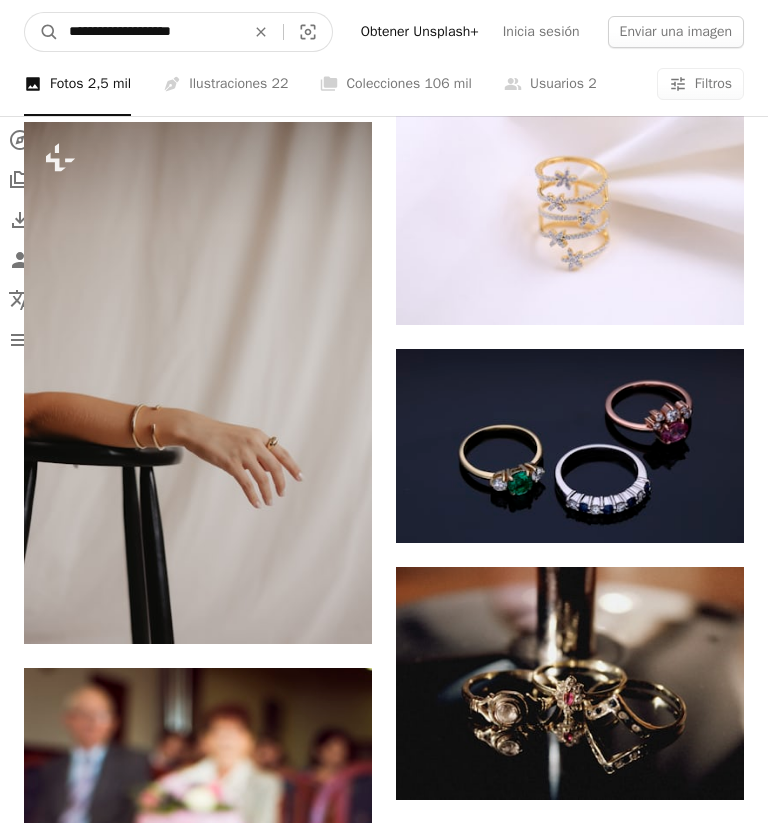 type on "**********" 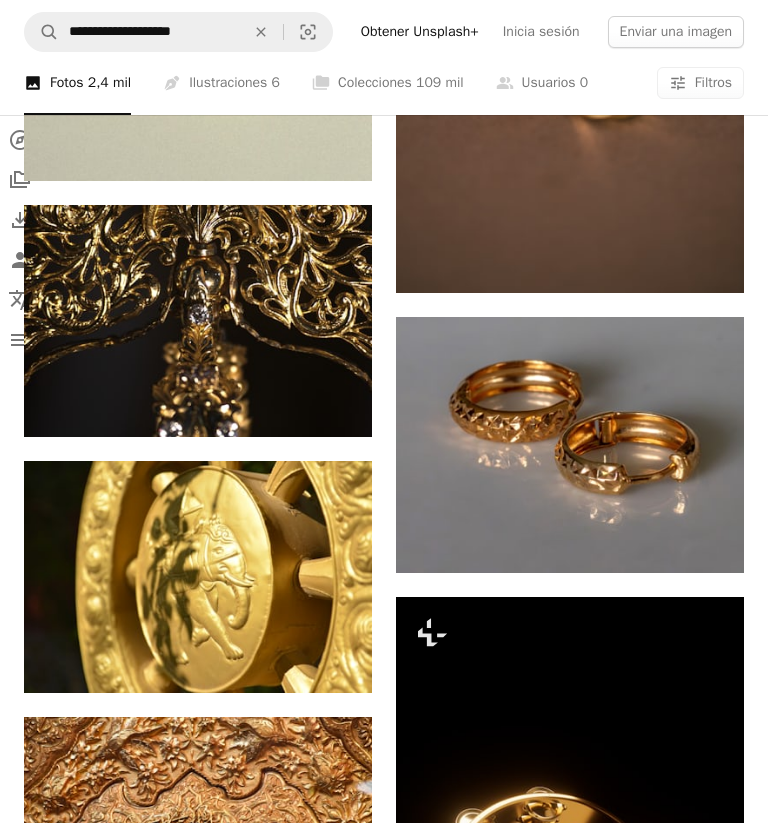 scroll, scrollTop: 2106, scrollLeft: 0, axis: vertical 